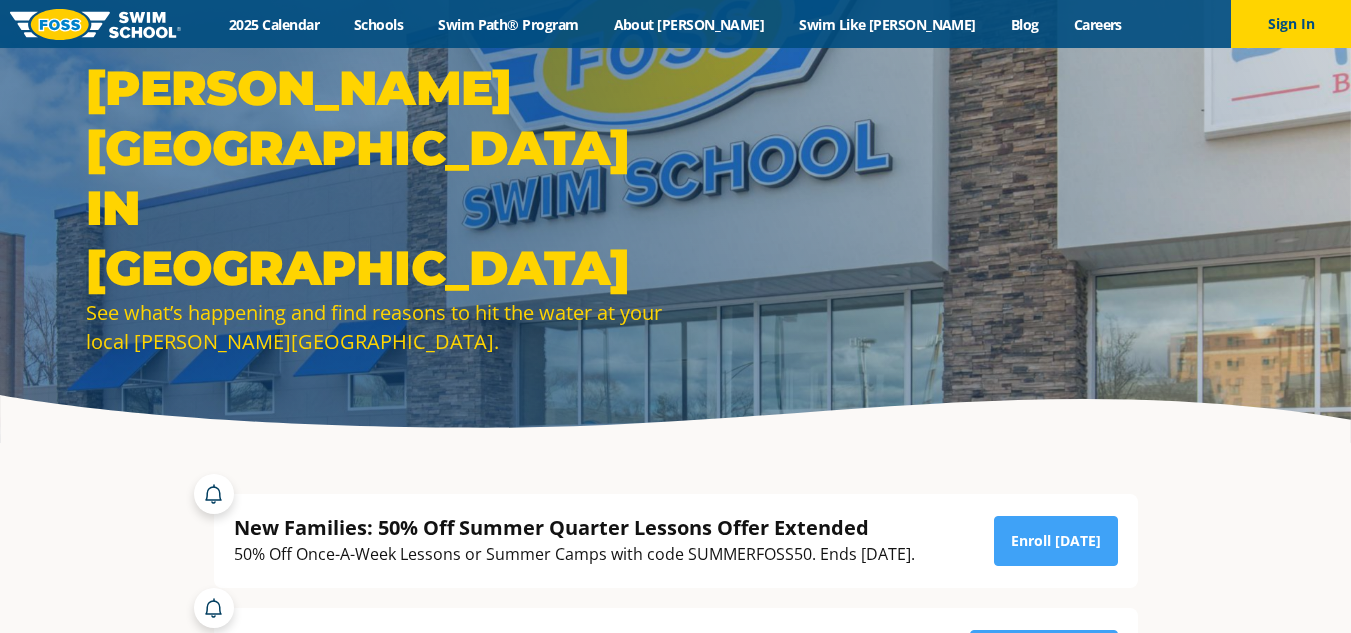 scroll, scrollTop: 0, scrollLeft: 0, axis: both 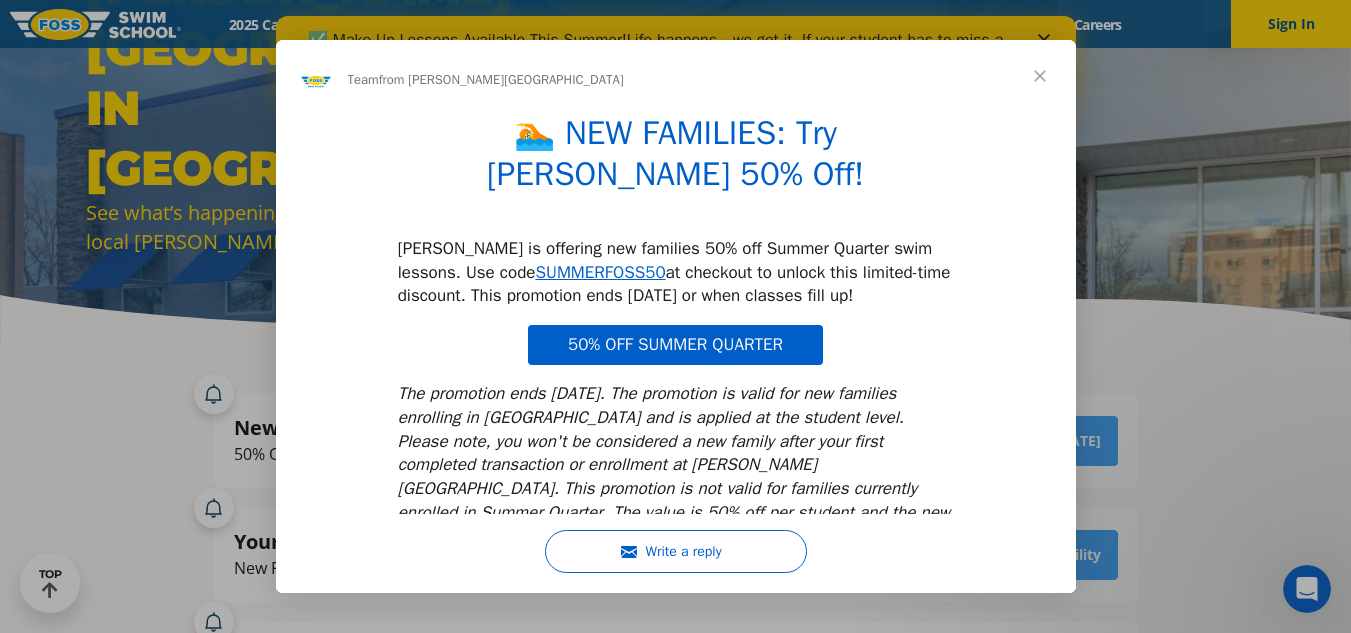 click at bounding box center [1040, 76] 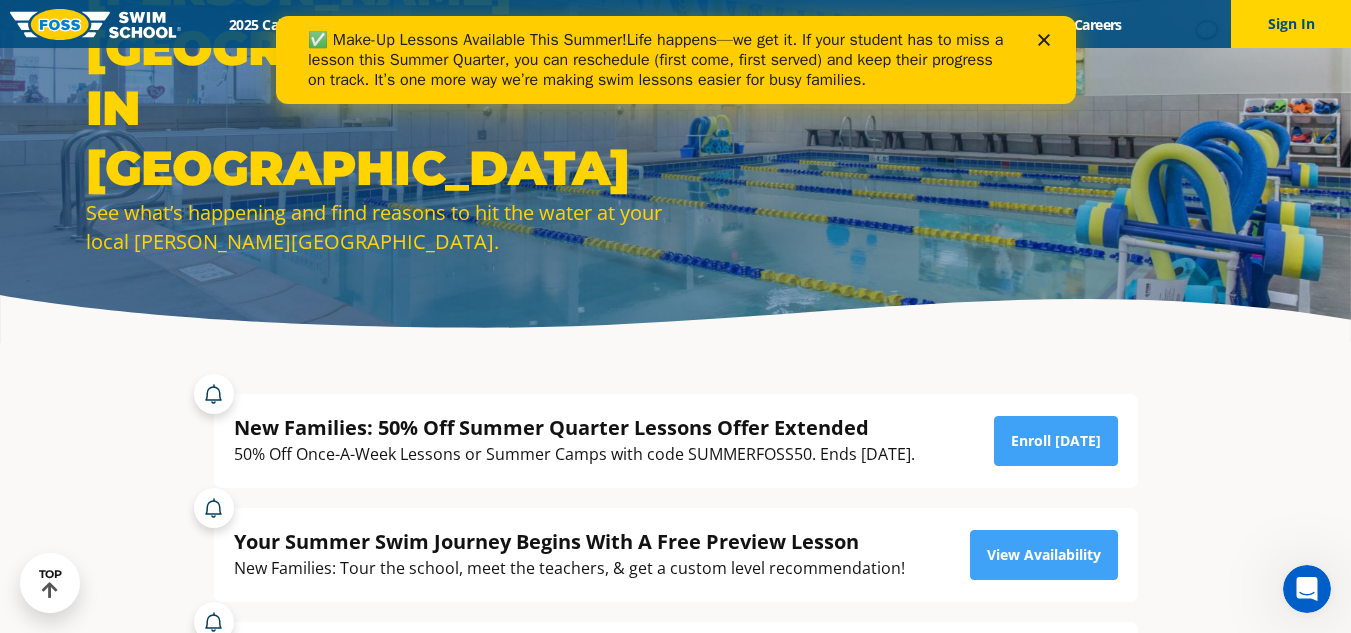 click 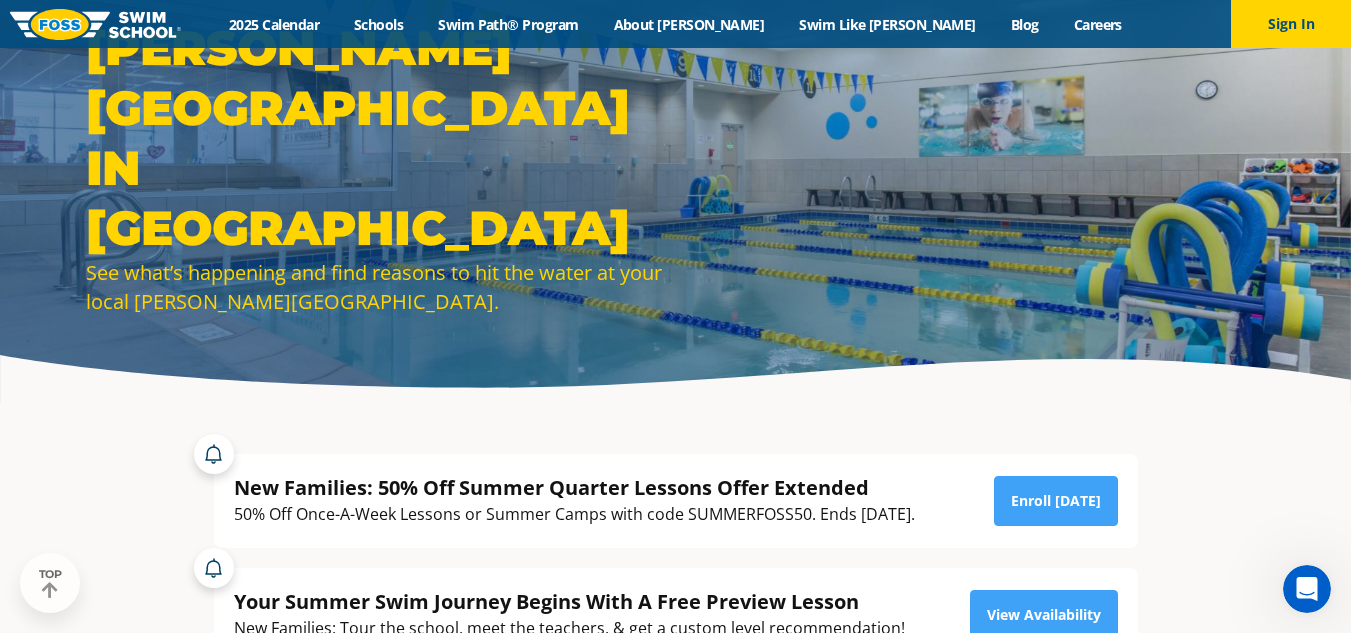 scroll, scrollTop: 0, scrollLeft: 0, axis: both 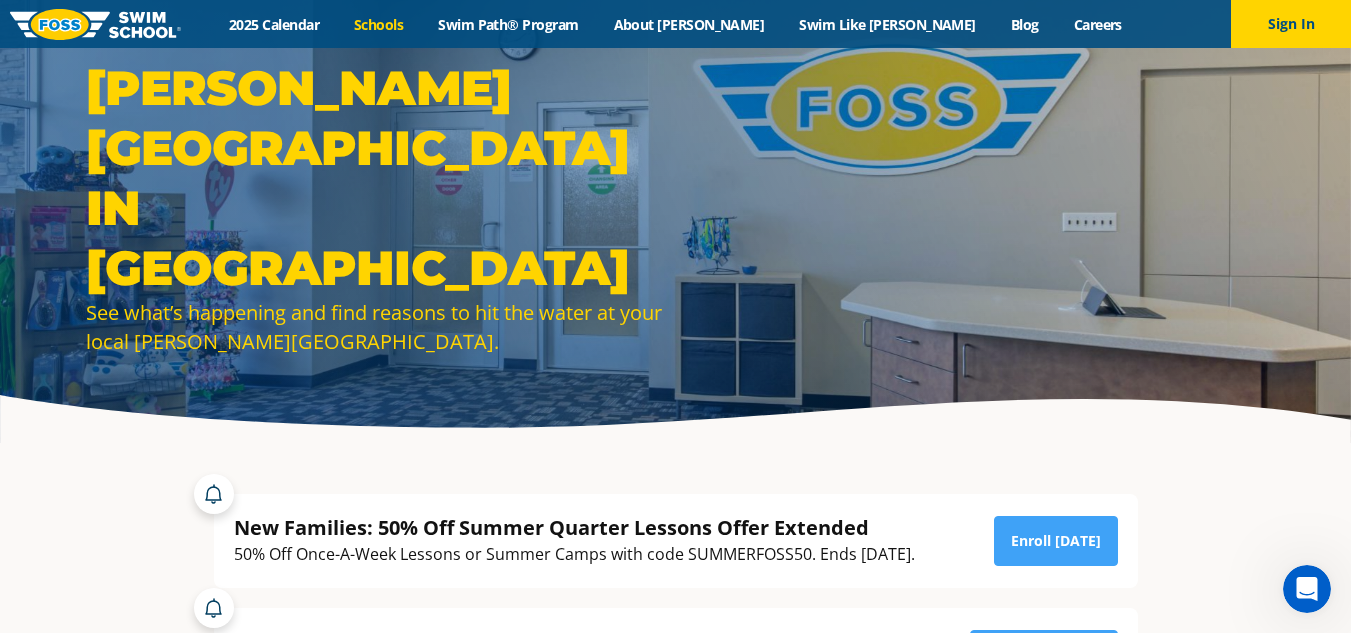 click on "Schools" at bounding box center [379, 24] 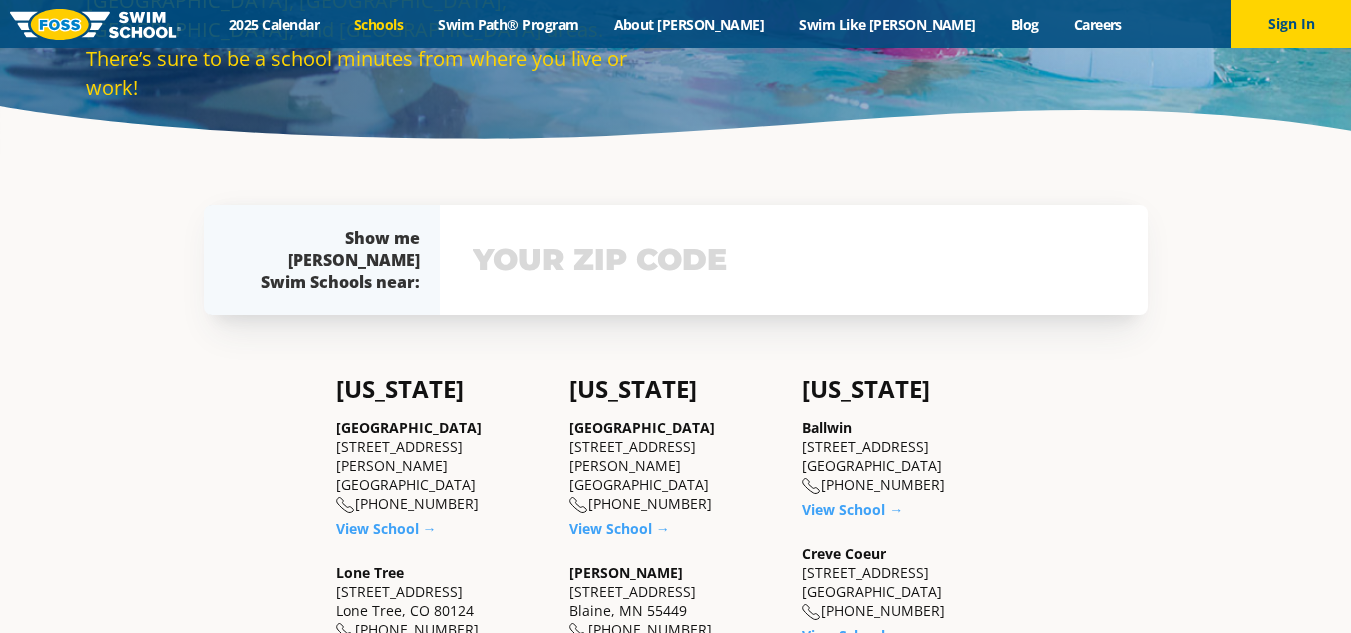 scroll, scrollTop: 0, scrollLeft: 0, axis: both 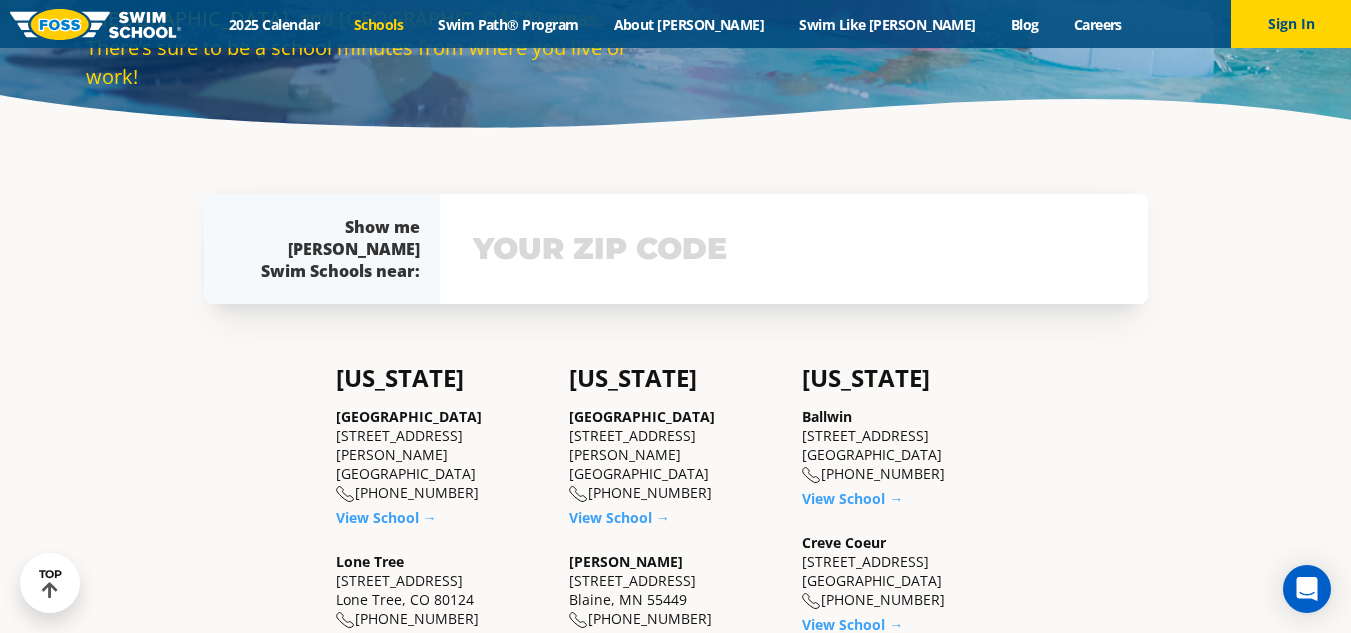 click at bounding box center [794, 249] 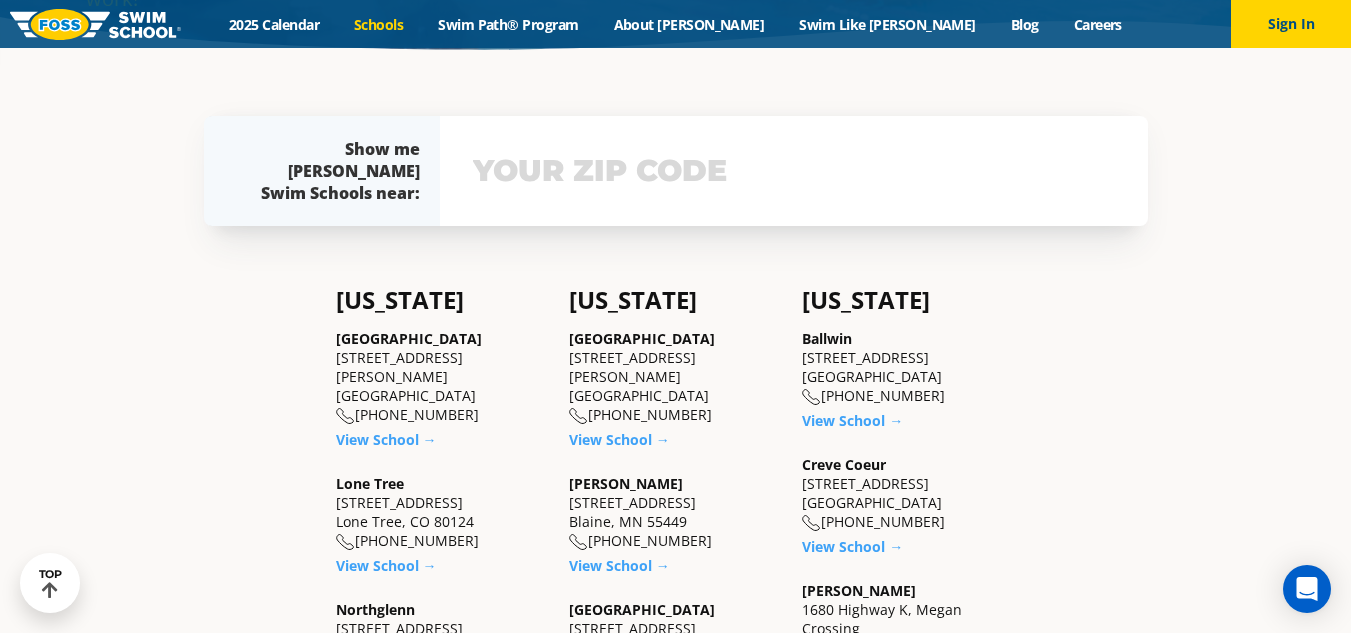 scroll, scrollTop: 394, scrollLeft: 0, axis: vertical 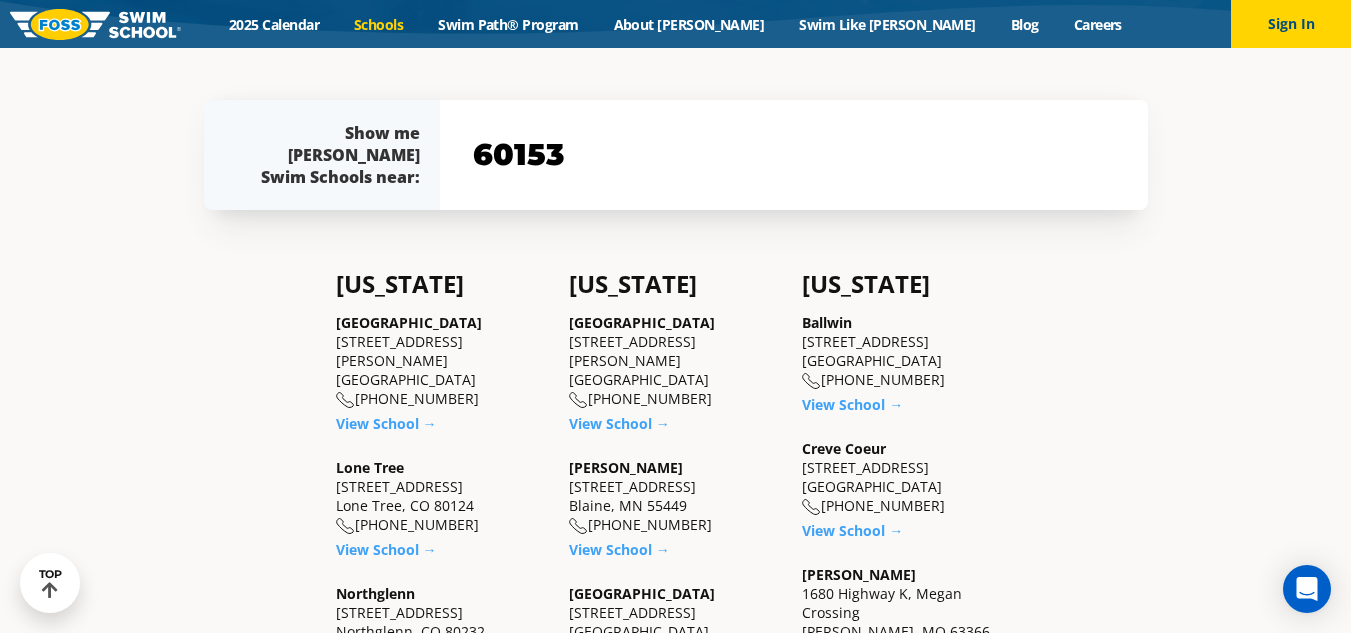 type on "60153" 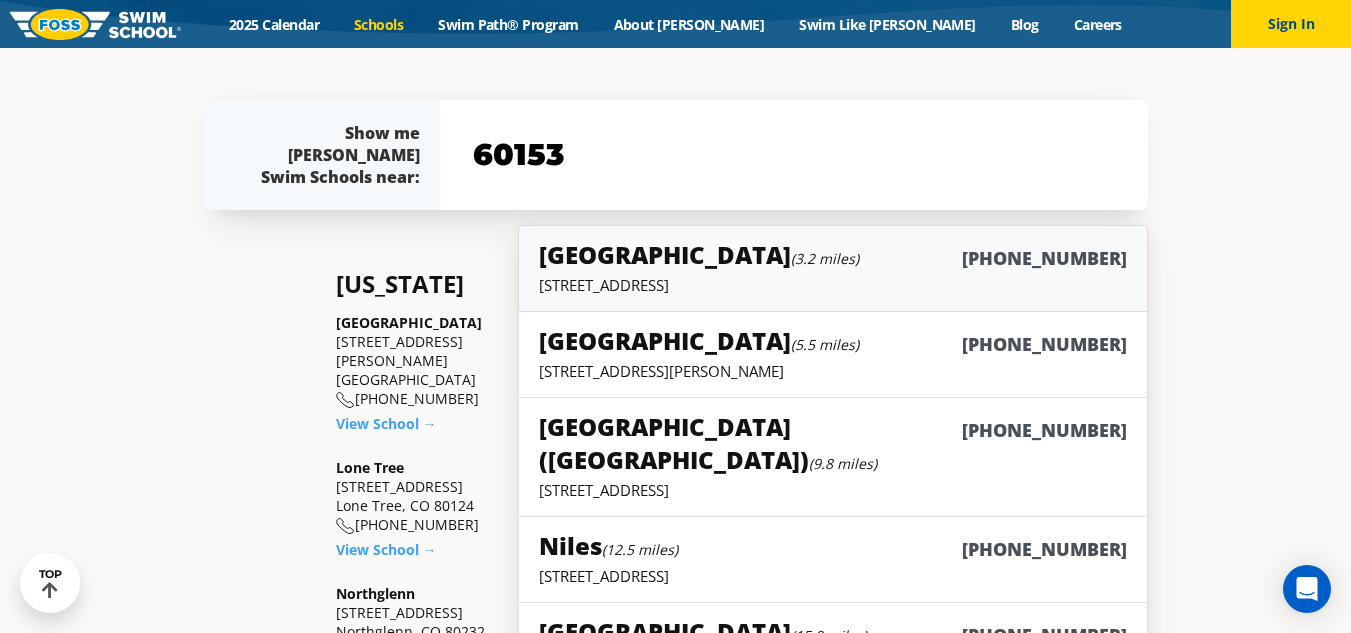 click on "Elmwood Park  (3.2 miles)" at bounding box center (699, 254) 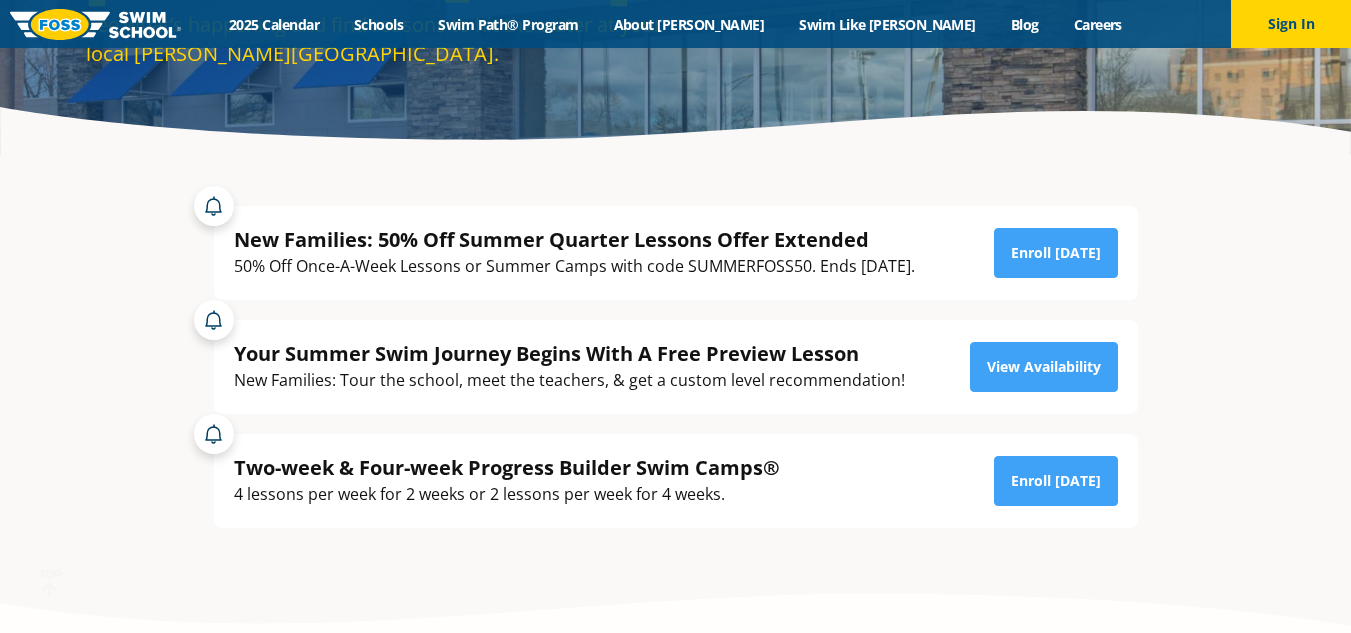 scroll, scrollTop: 0, scrollLeft: 0, axis: both 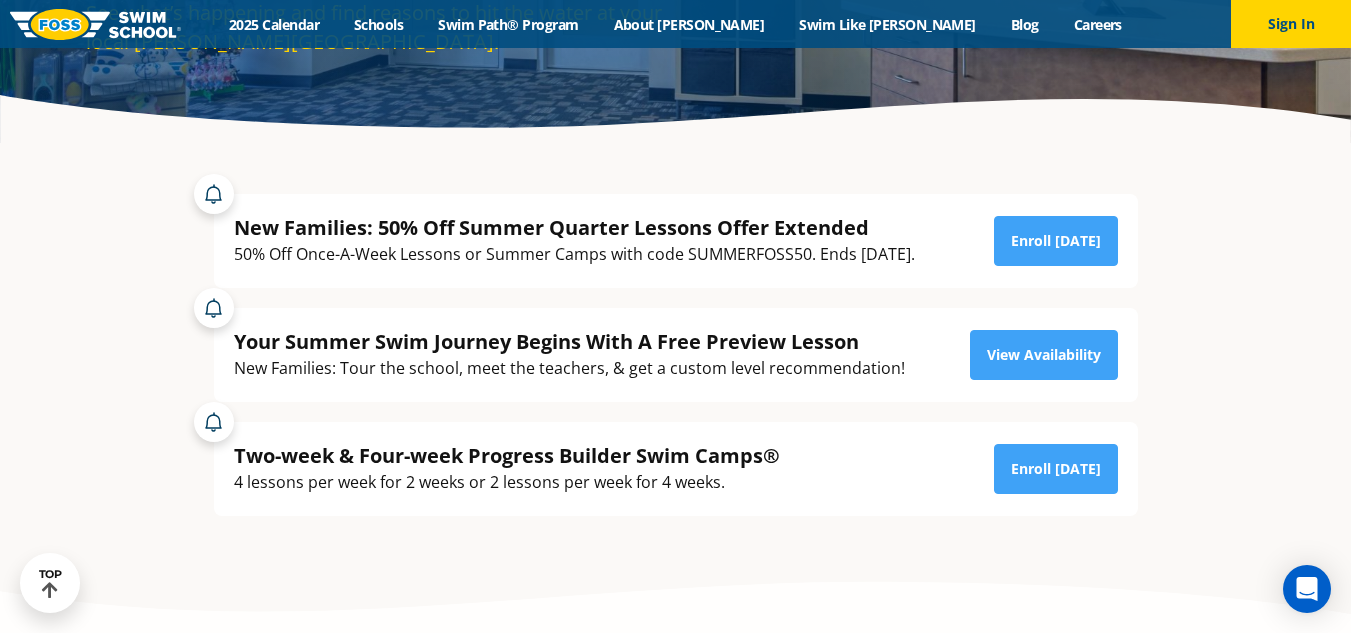 click on "Your Summer Swim Journey Begins With A Free Preview Lesson
New Families: Tour the school, meet the teachers, & get a custom level recommendation!
View Availability" at bounding box center (676, 355) 